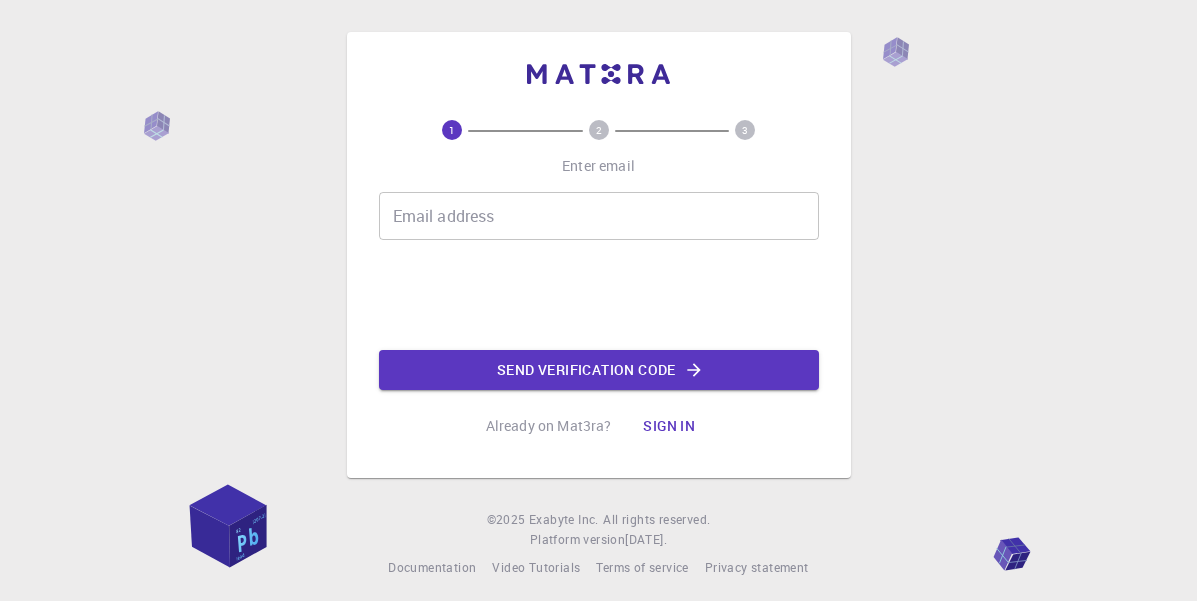 scroll, scrollTop: 0, scrollLeft: 0, axis: both 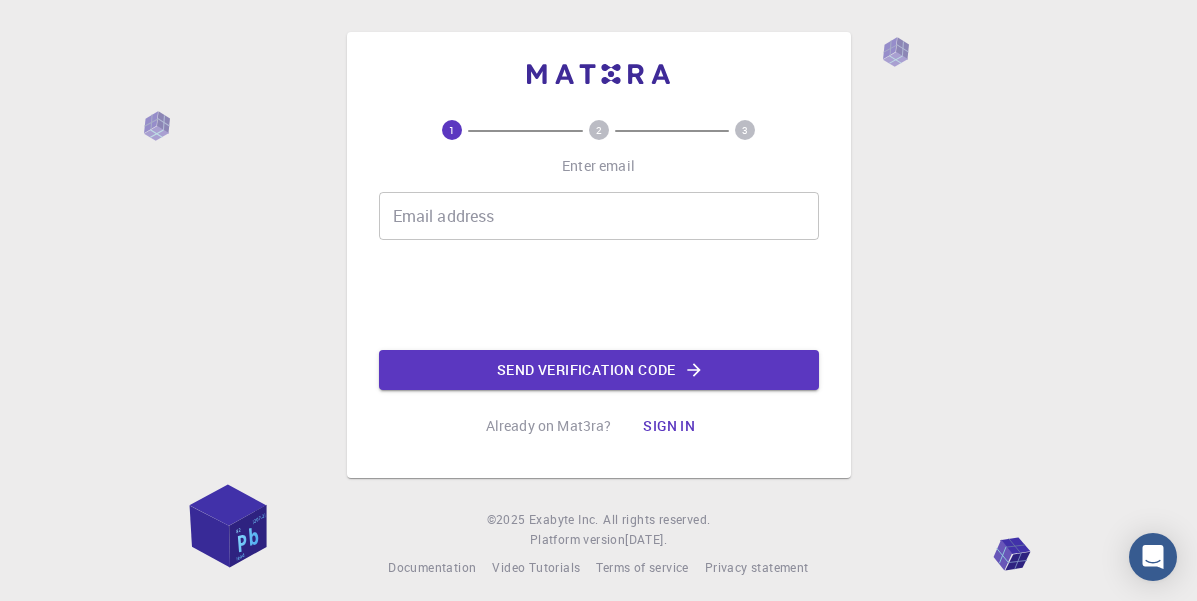 click on "Email address" at bounding box center [599, 216] 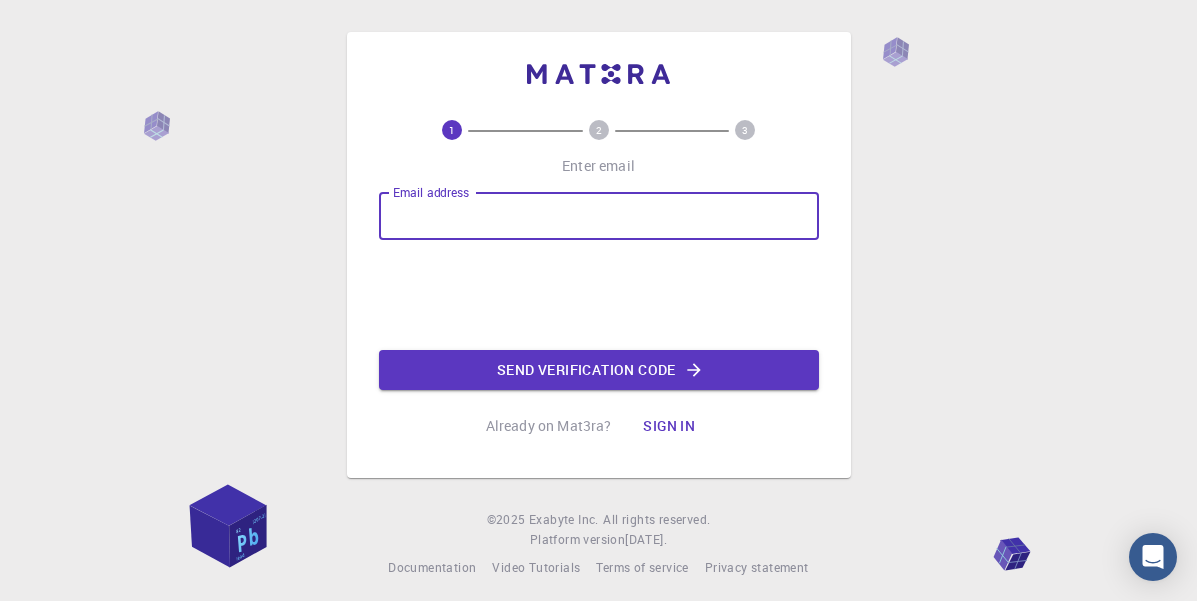 type on "[EMAIL_ADDRESS][DOMAIN_NAME]" 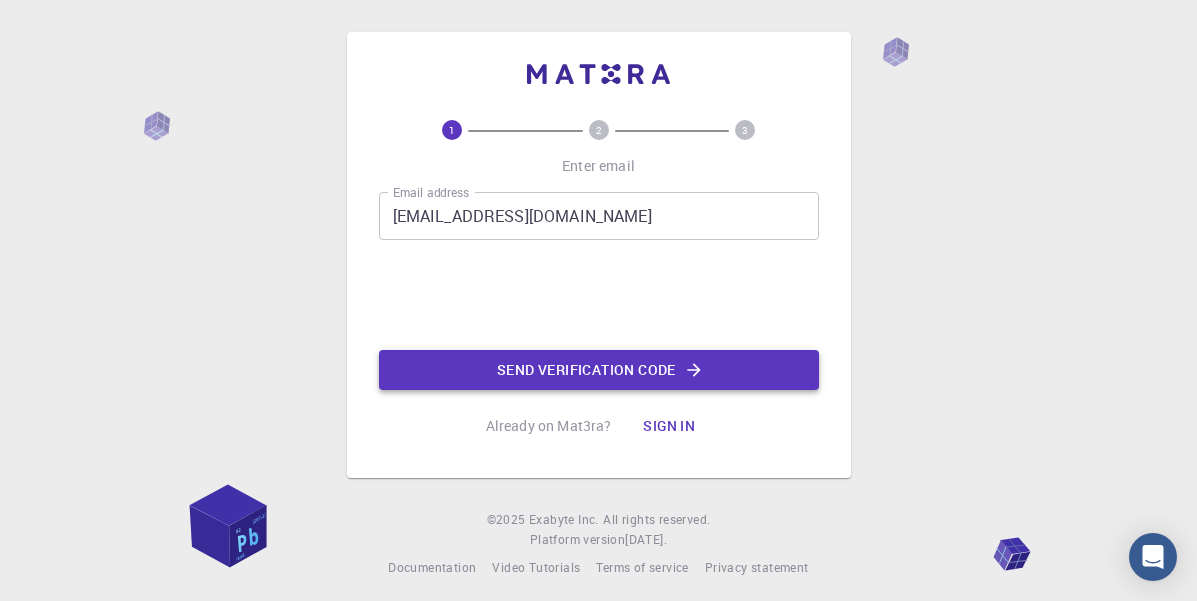 click on "Send verification code" 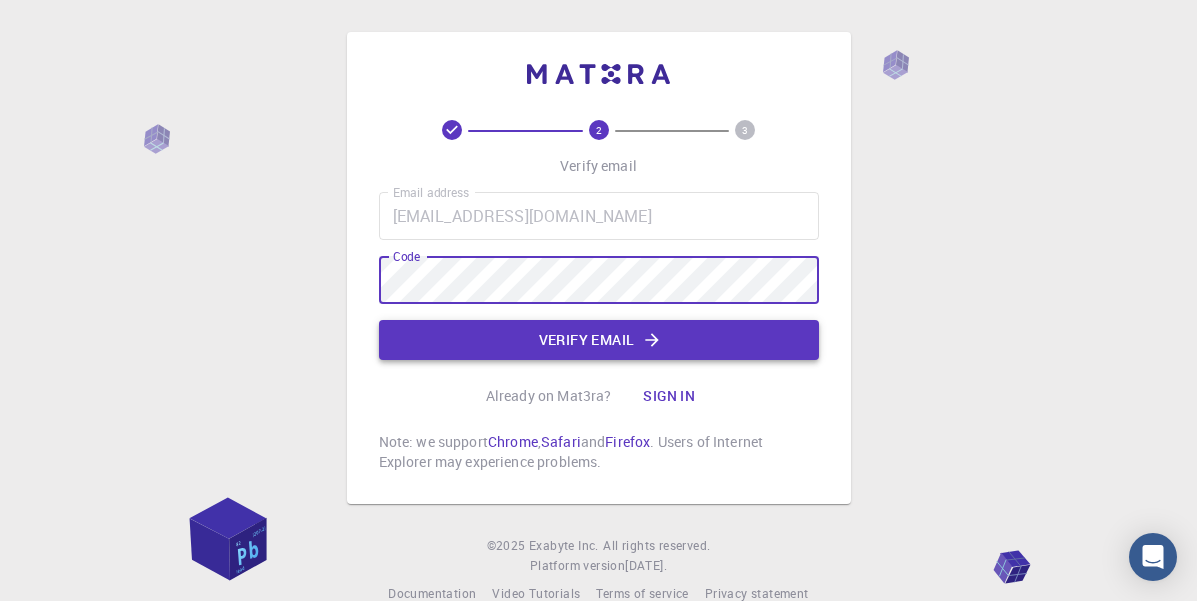 click on "Verify email" 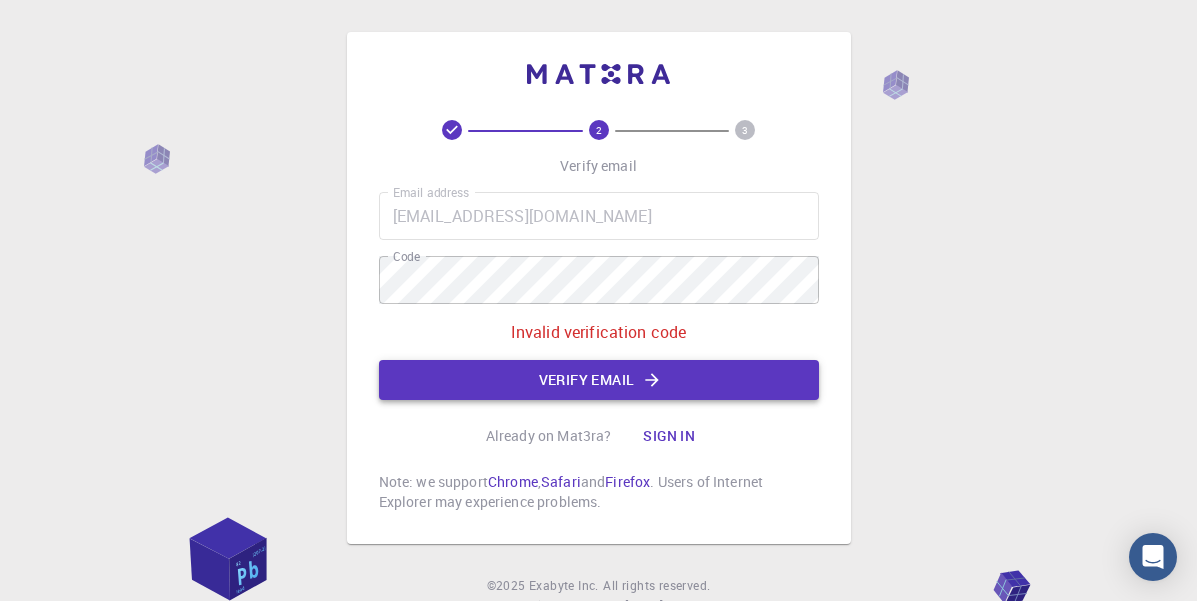 click on "Verify email" at bounding box center (599, 380) 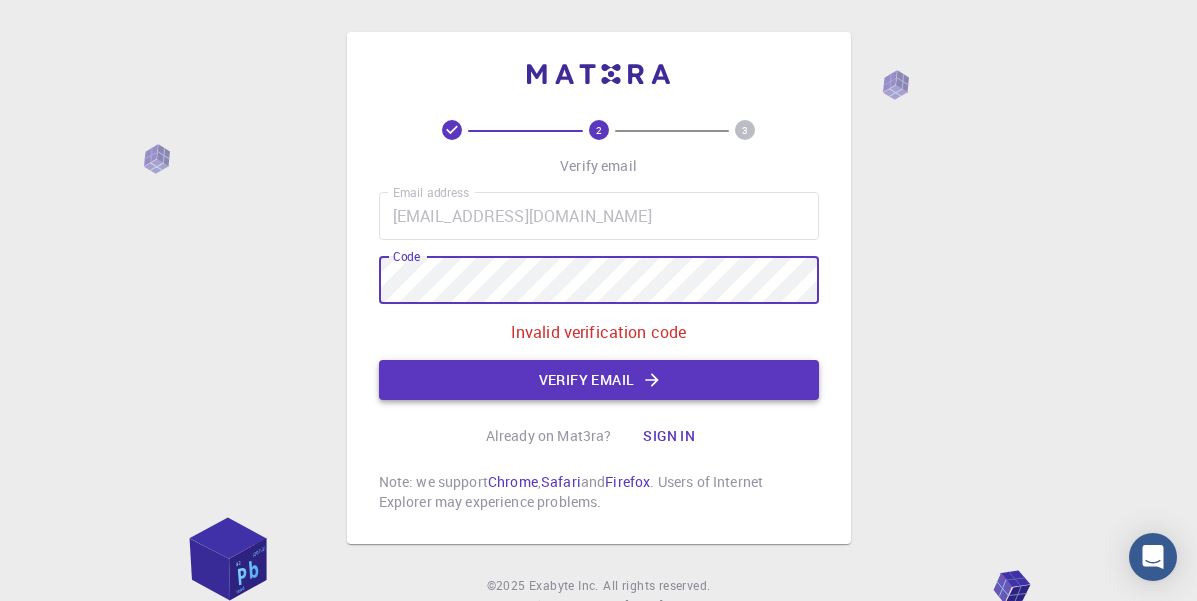 click on "Verify email" at bounding box center (599, 380) 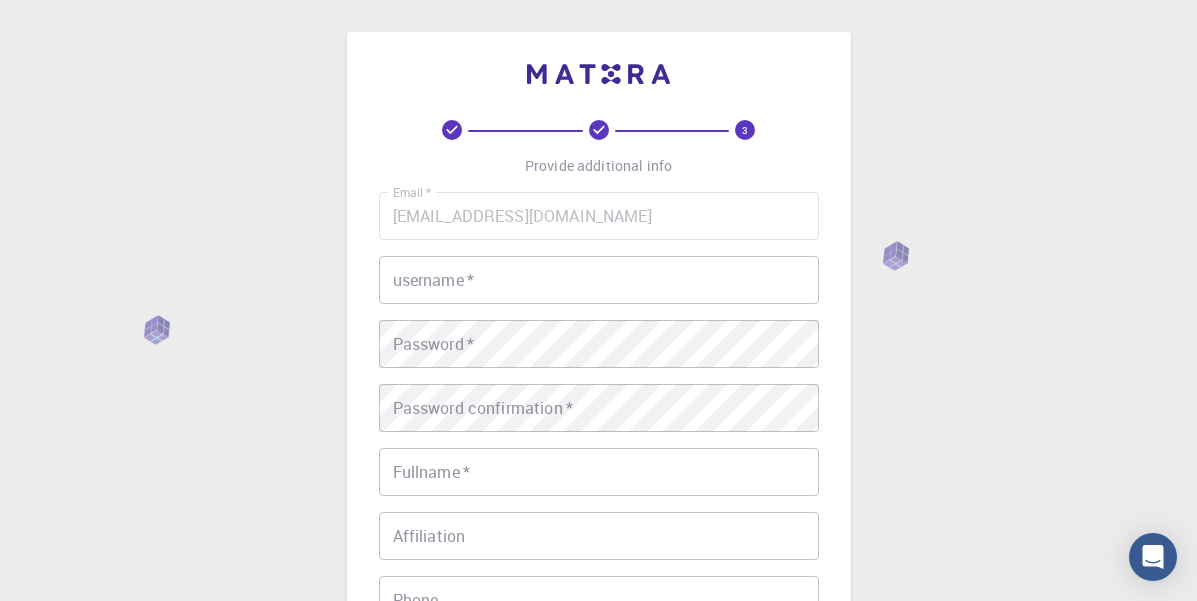 click on "username   * username   *" at bounding box center (599, 280) 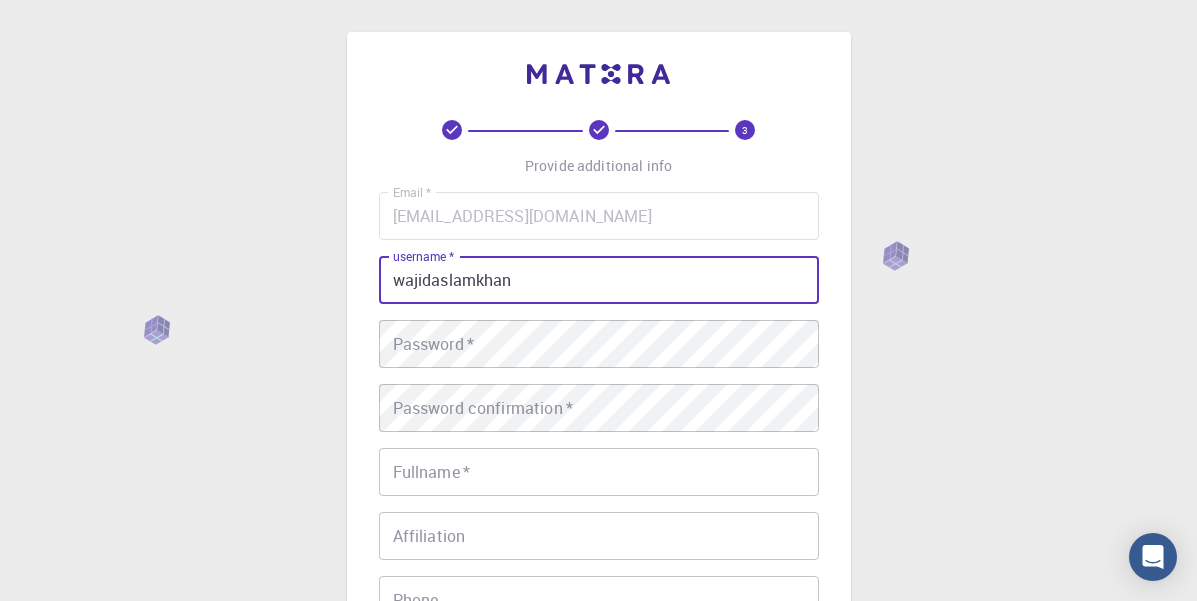 type on "wajidaslamkhan" 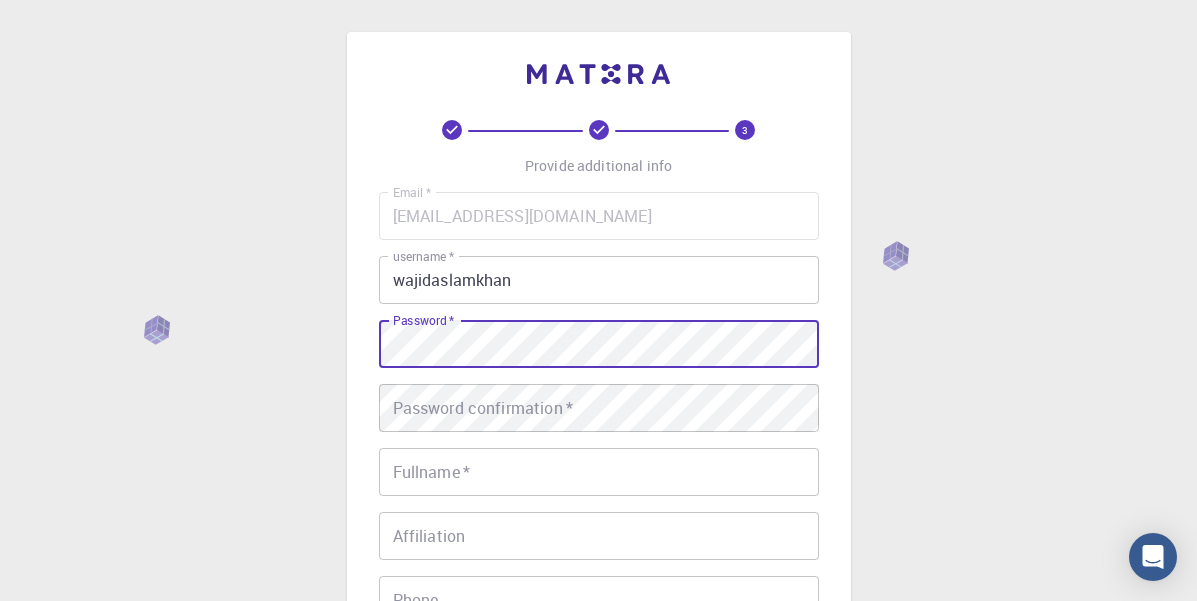 click on "Password confirmation   * Password confirmation   *" at bounding box center [599, 408] 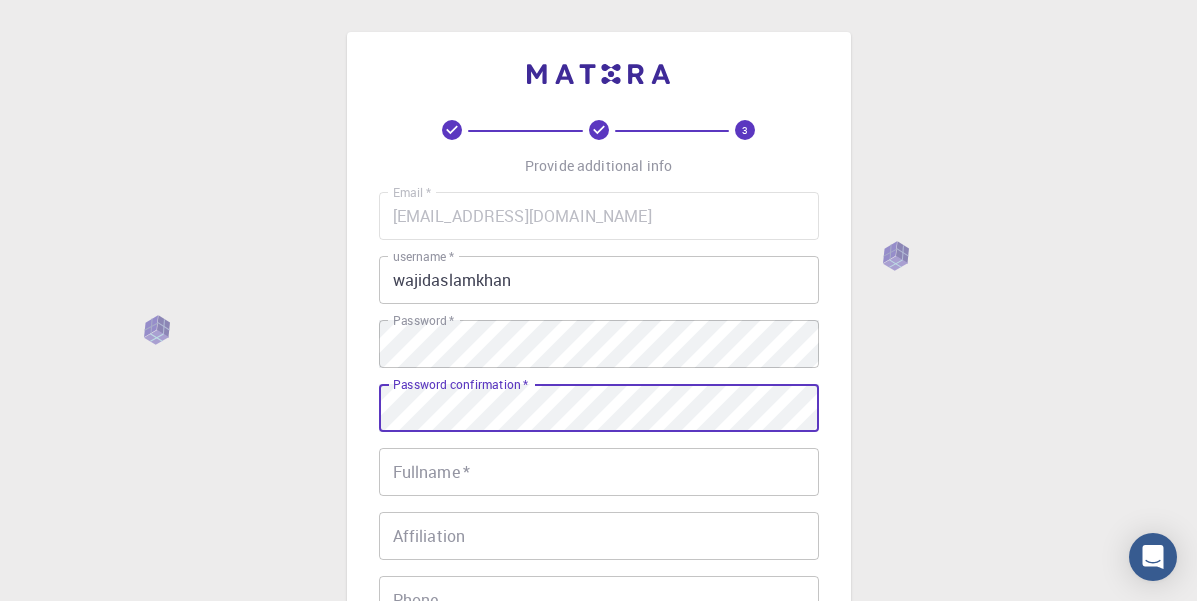 click on "Fullname   * Fullname   *" at bounding box center (599, 472) 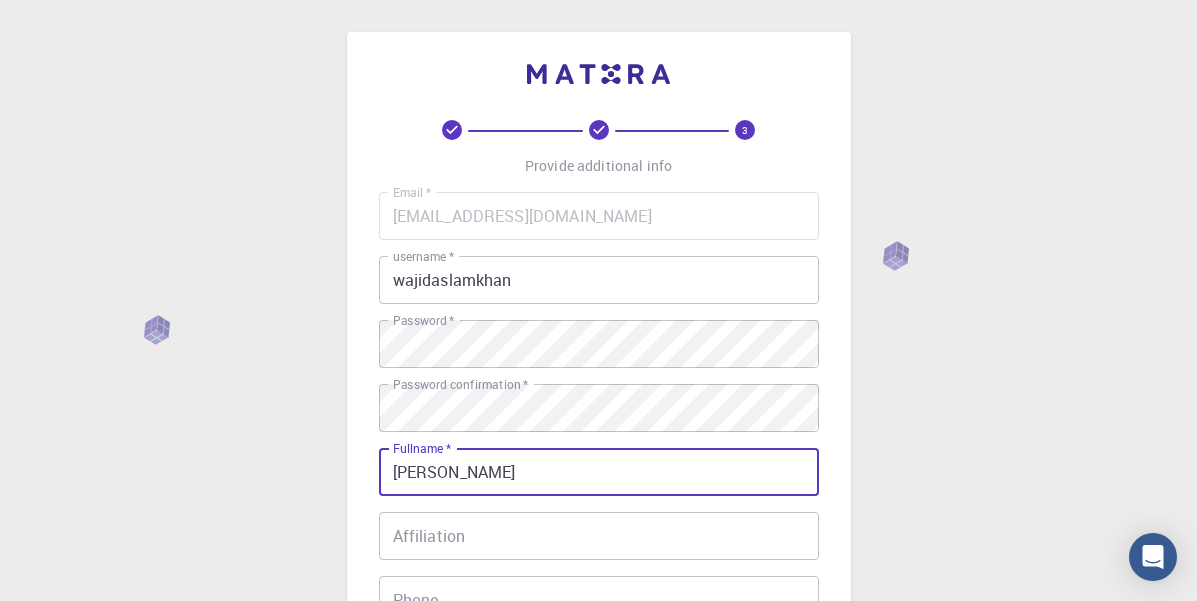type on "[PERSON_NAME]" 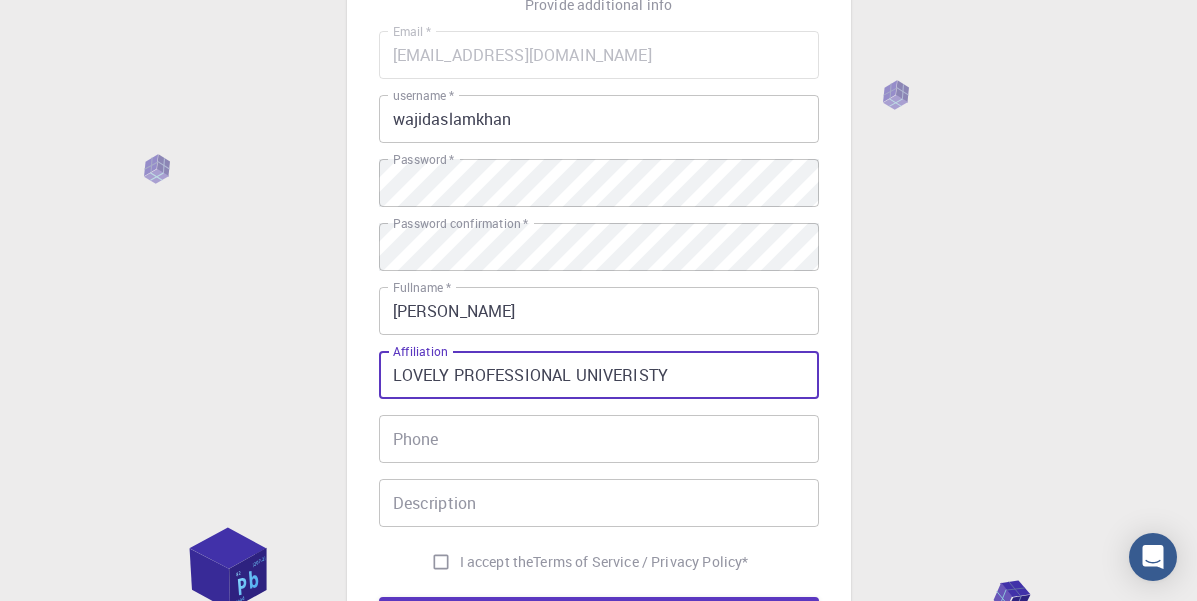scroll, scrollTop: 197, scrollLeft: 0, axis: vertical 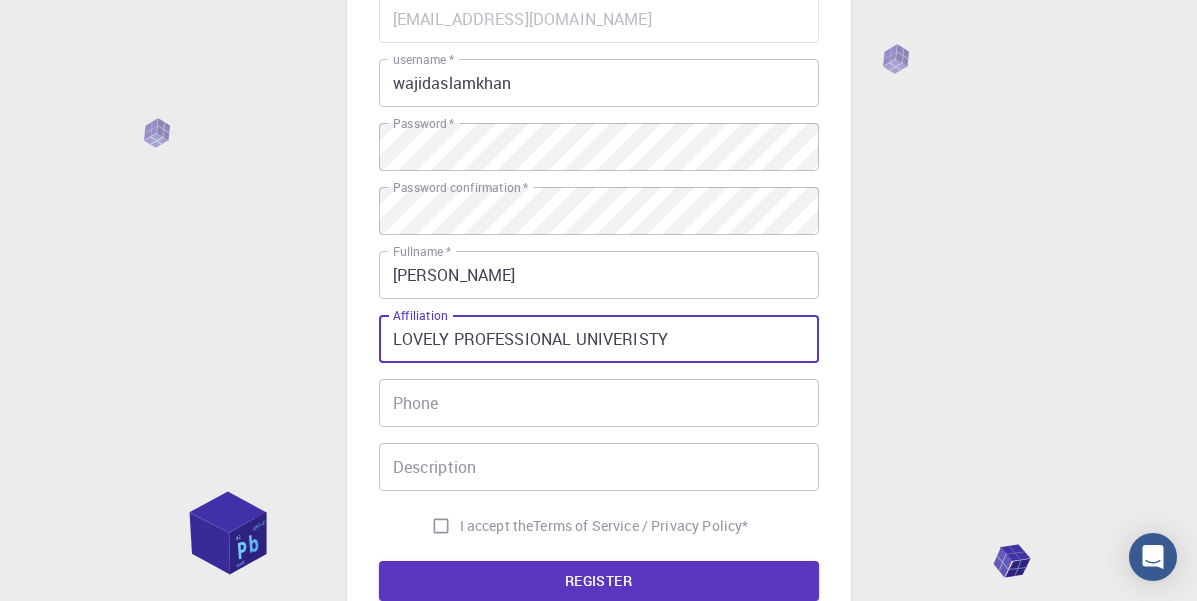 type on "LOVELY PROFESSIONAL UNIVERISTY" 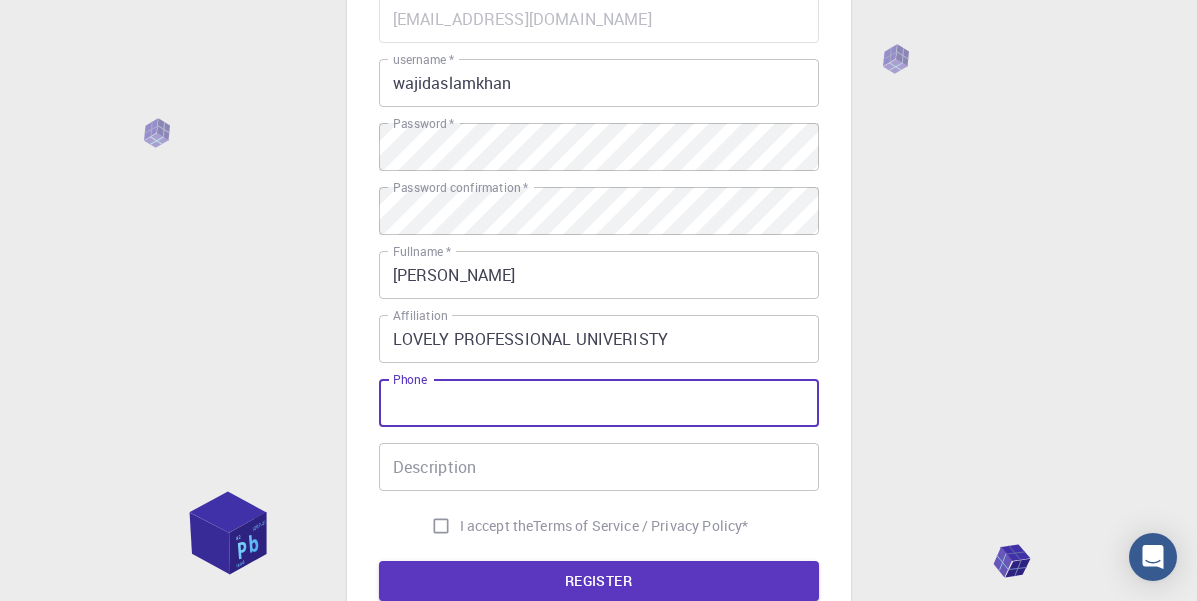 type on "979779054" 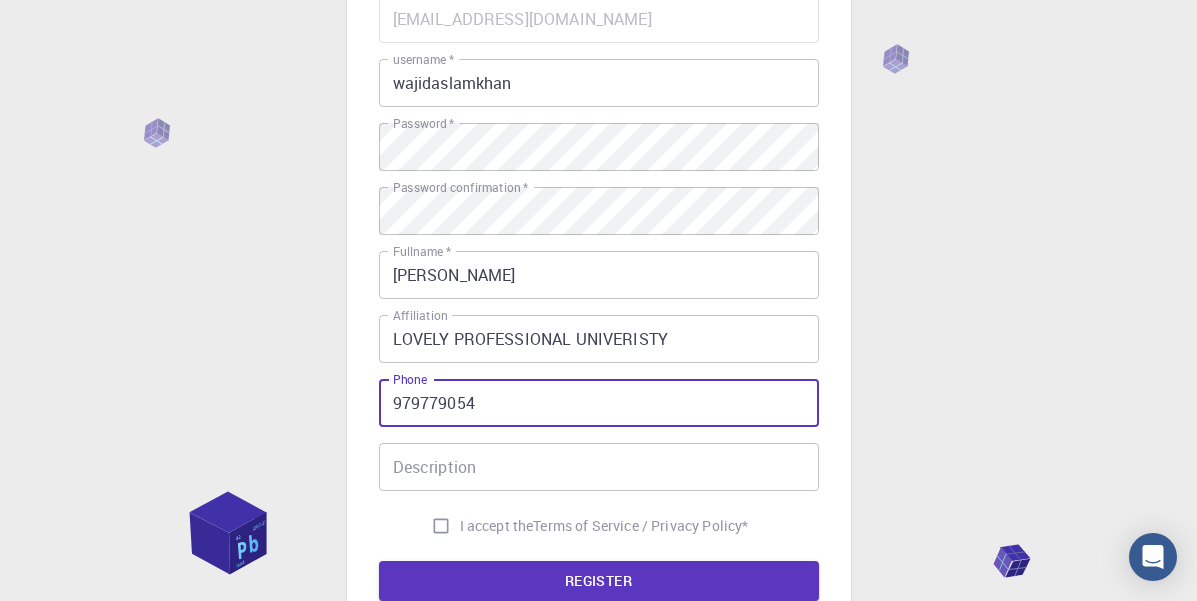 scroll, scrollTop: 253, scrollLeft: 0, axis: vertical 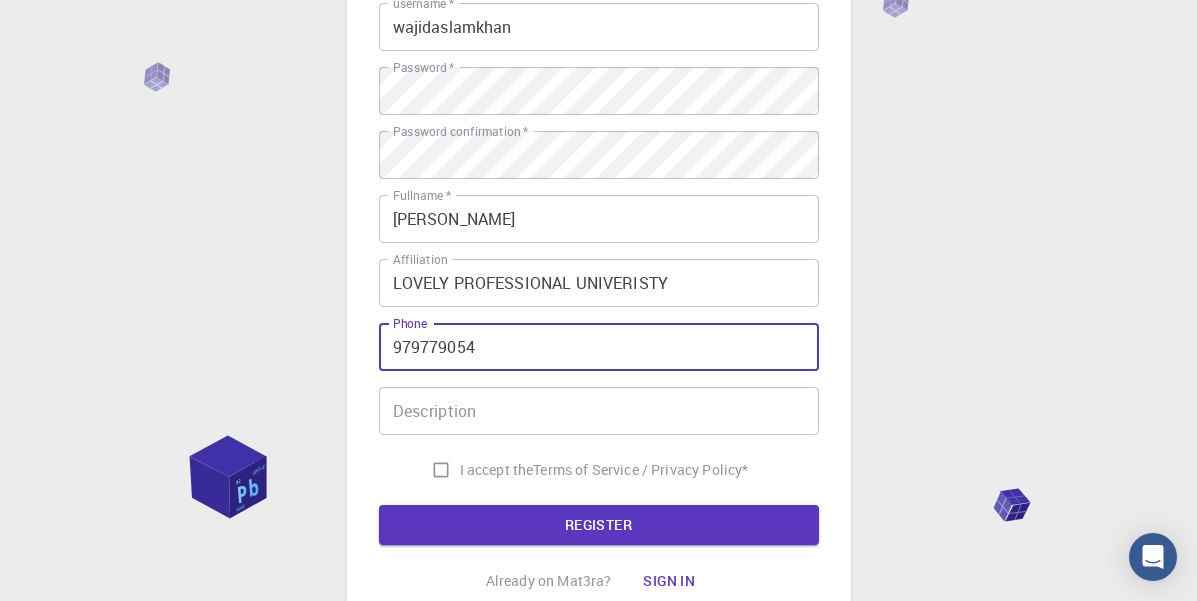 click on "Description Description" at bounding box center (599, 411) 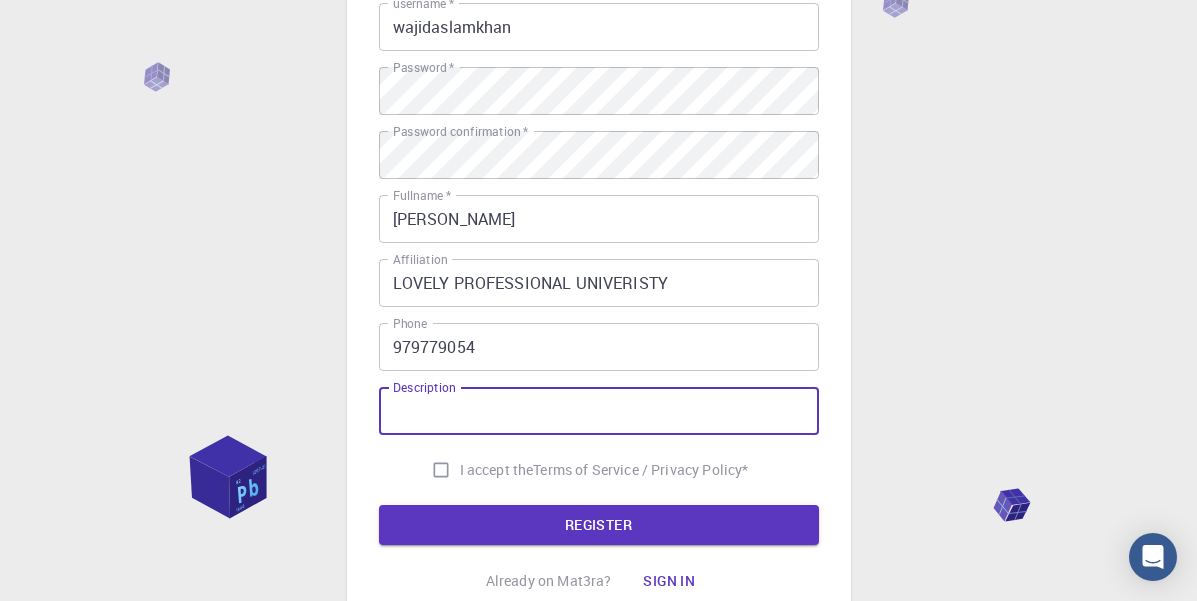 click on "I accept the  Terms of Service / Privacy Policy  *" at bounding box center (441, 470) 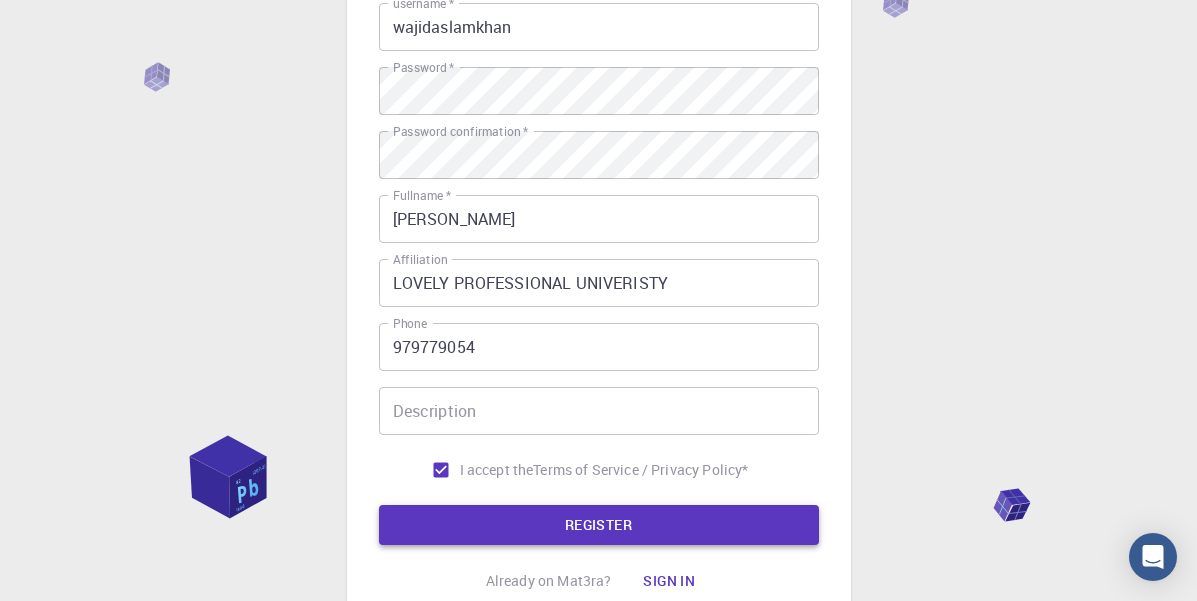 click on "REGISTER" at bounding box center (599, 525) 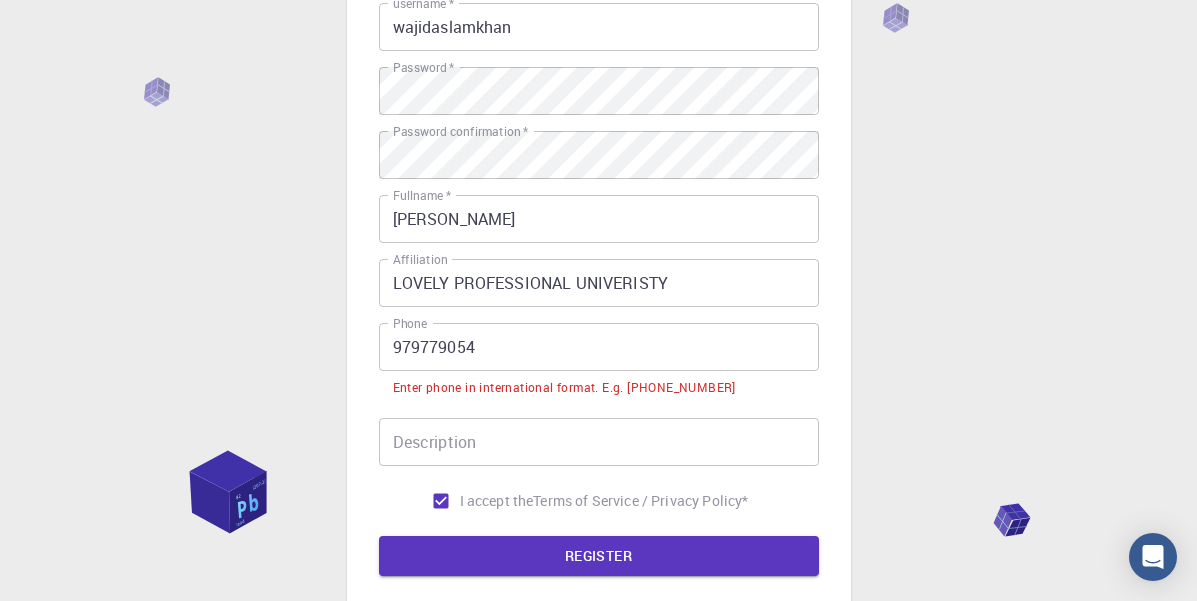 click on "979779054" at bounding box center [599, 347] 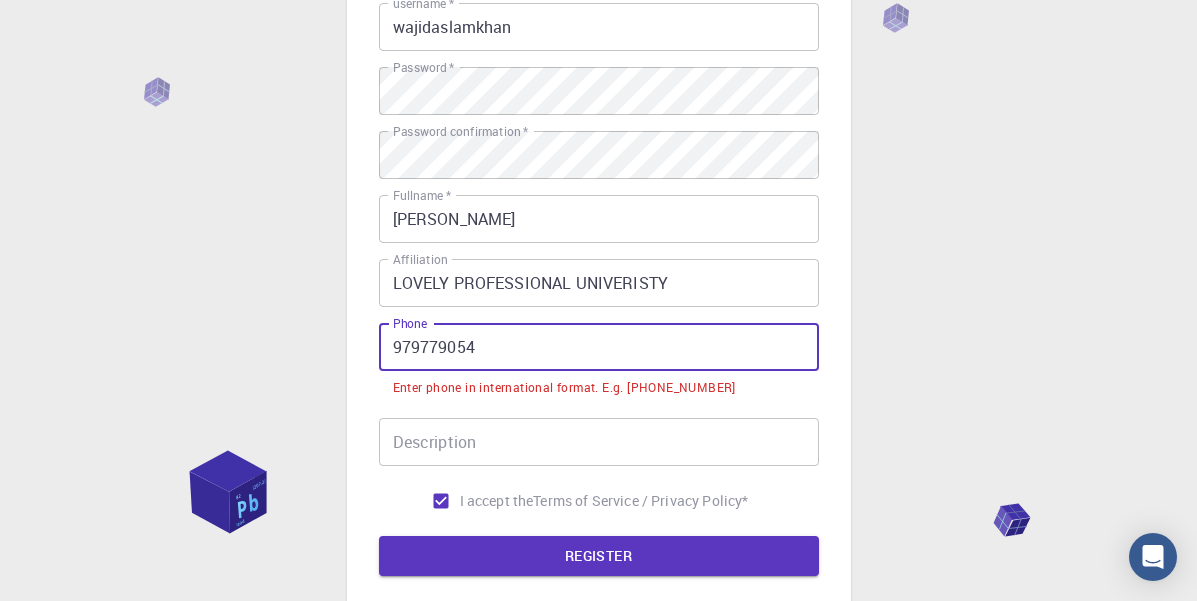 click on "979779054" at bounding box center (599, 347) 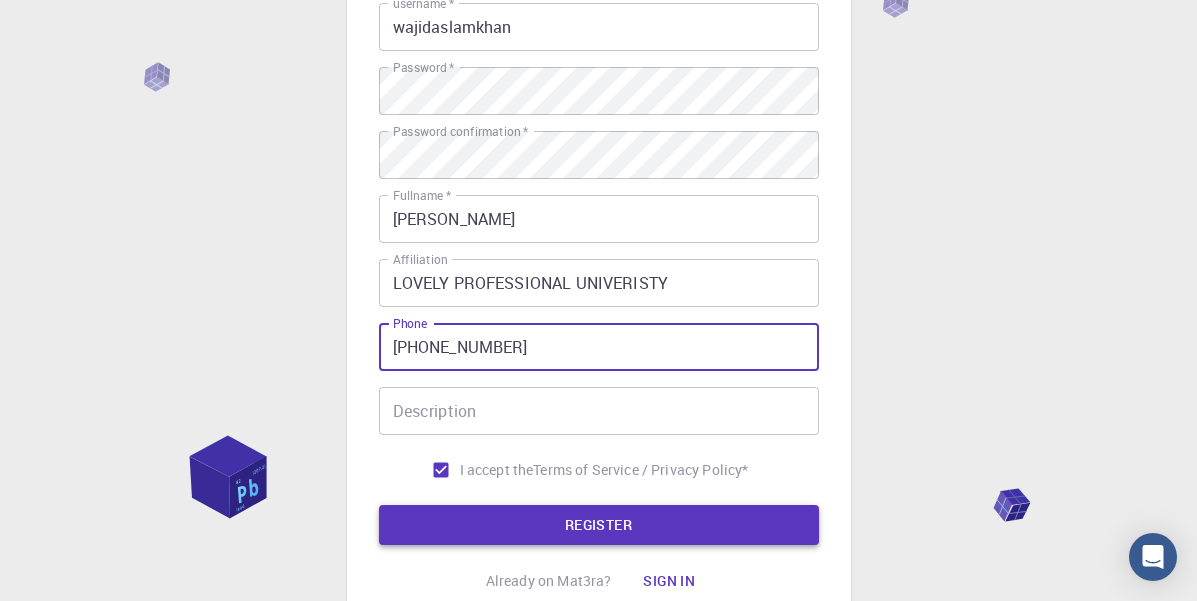 type on "[PHONE_NUMBER]" 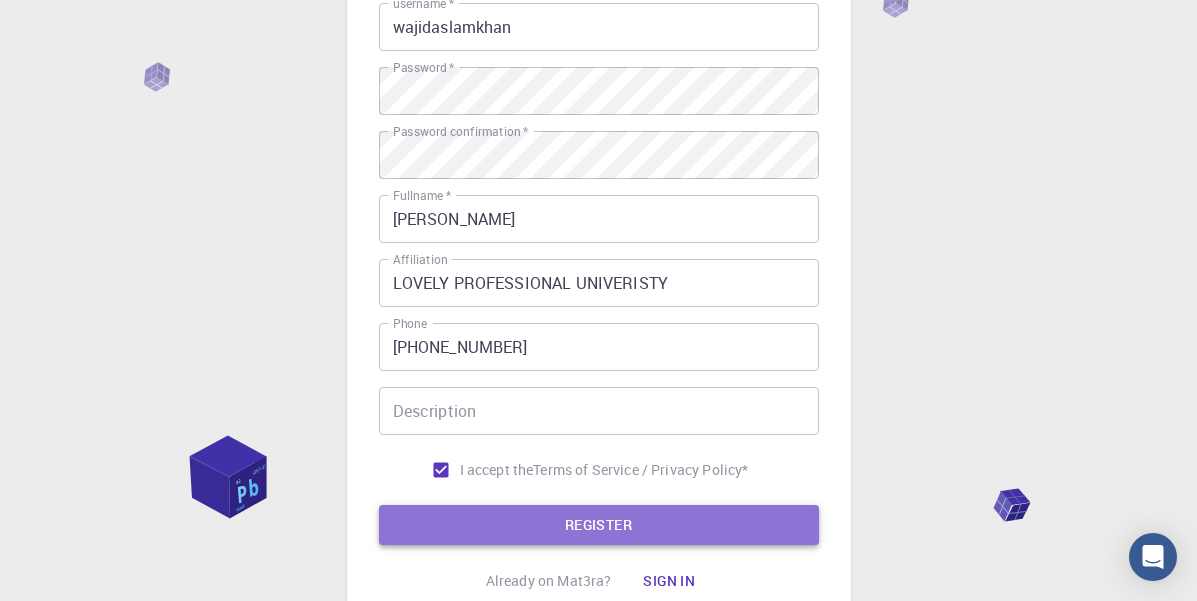click on "REGISTER" at bounding box center (599, 525) 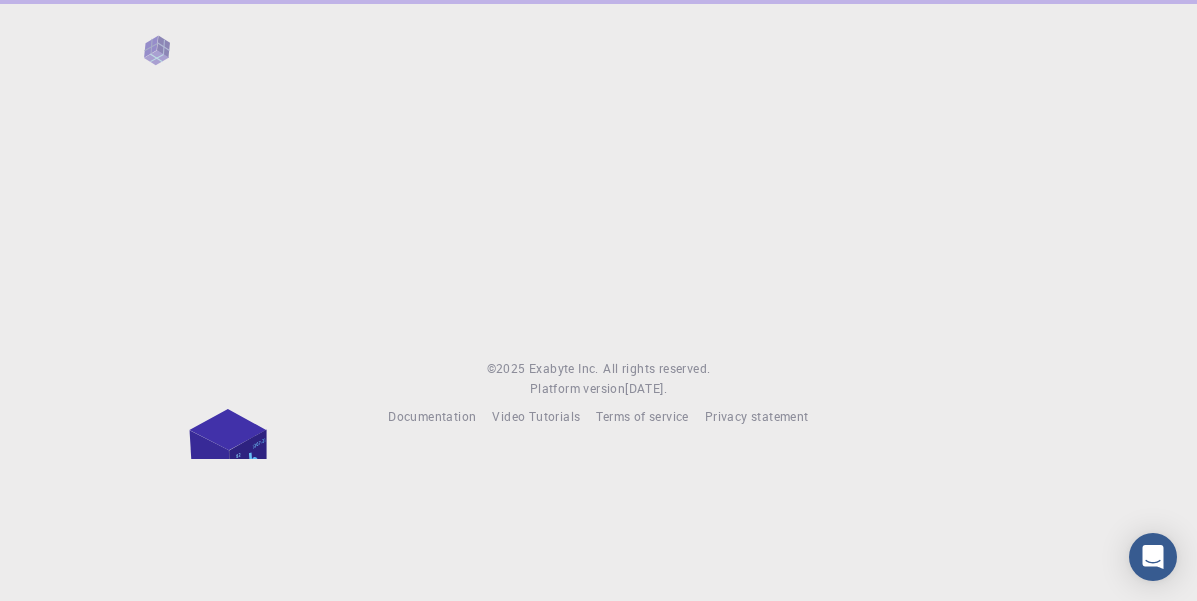 scroll, scrollTop: 0, scrollLeft: 0, axis: both 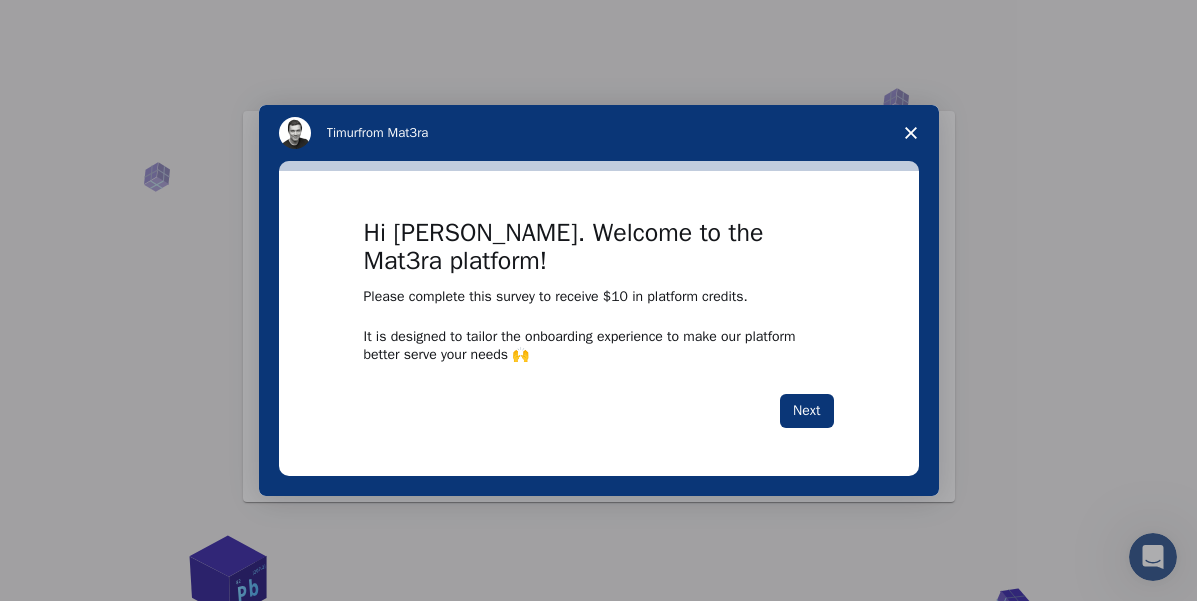 click on "Hi [PERSON_NAME]. Welcome to the Mat3ra platform! Please complete this survey to receive $10 in platform credits.   It is designed to tailor the onboarding experience to make our platform better serve your needs 🙌 Next" at bounding box center (599, 323) 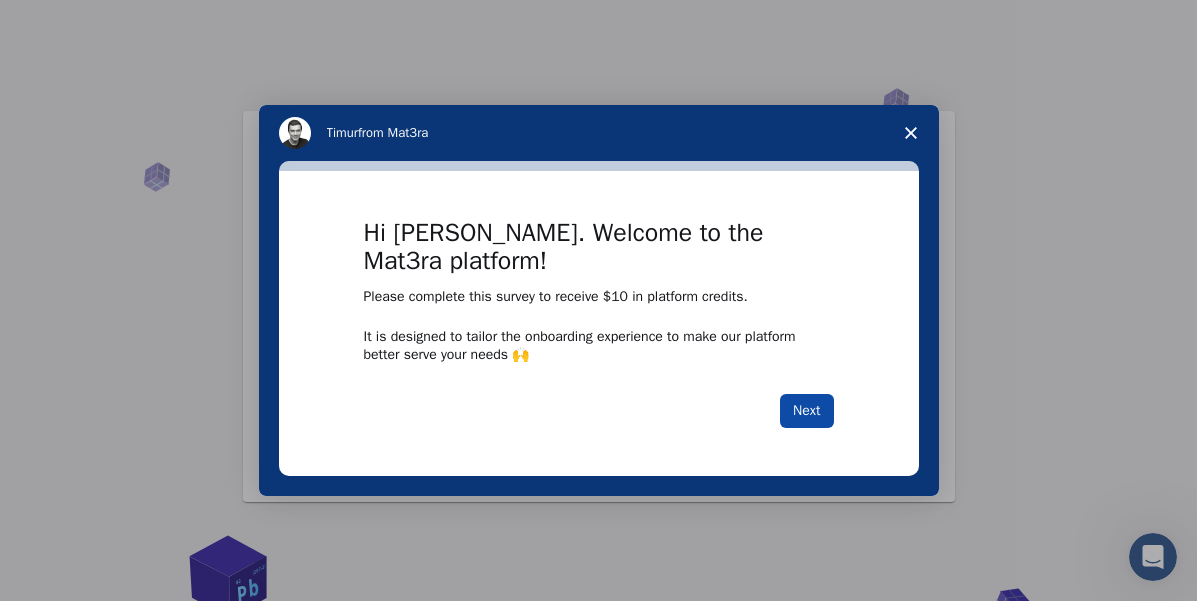 click on "Next" at bounding box center (806, 411) 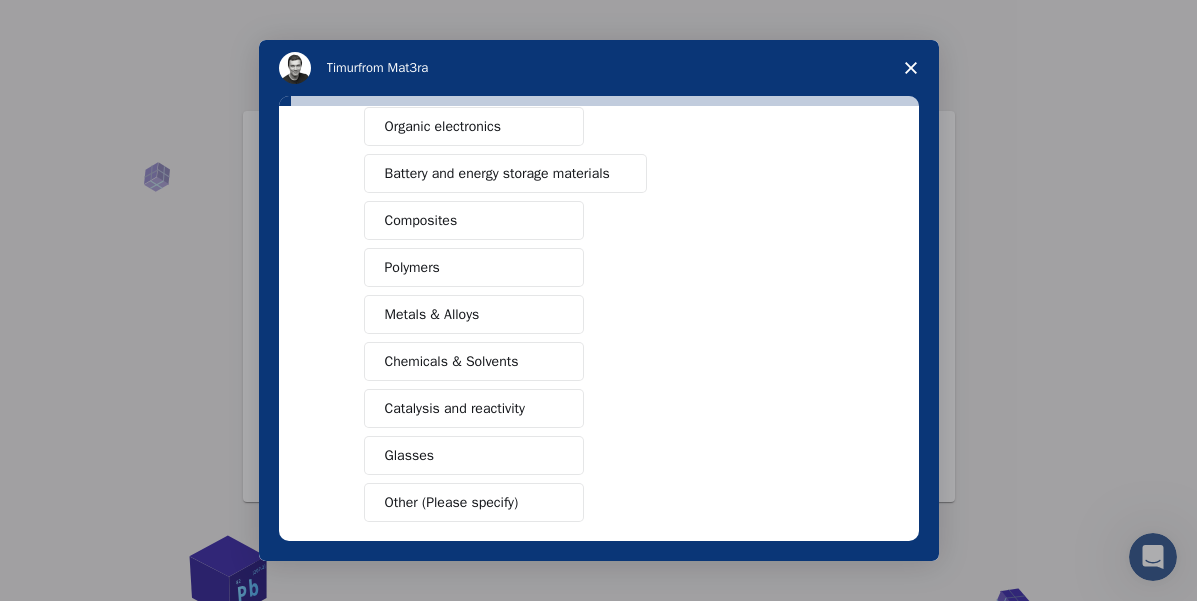 scroll, scrollTop: 364, scrollLeft: 0, axis: vertical 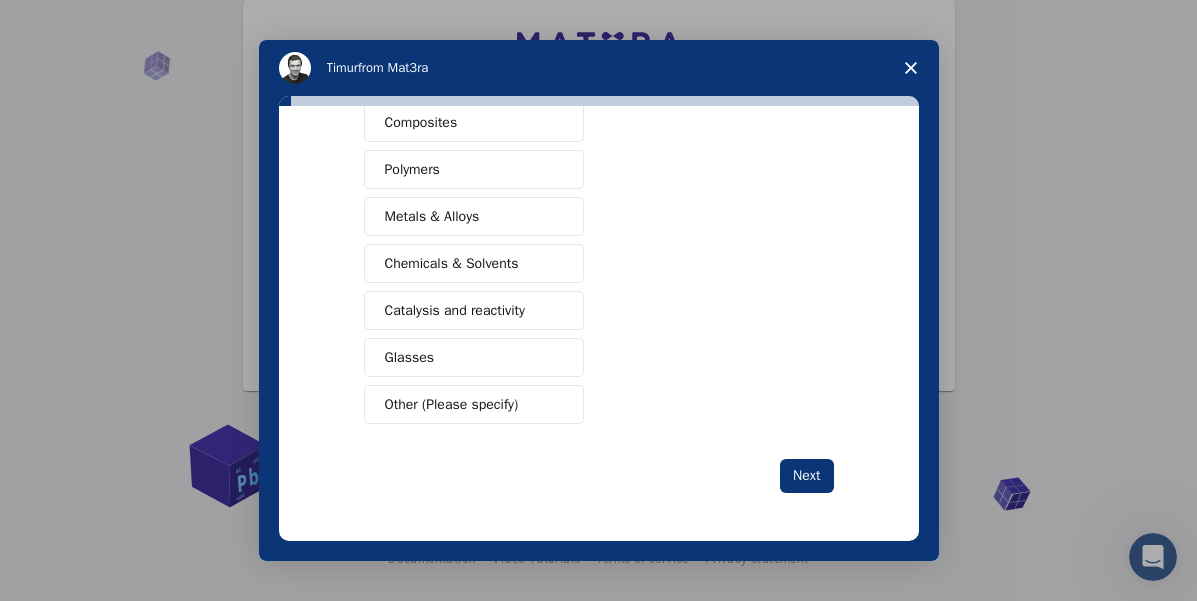 click on "Other (Please specify)" at bounding box center (474, 404) 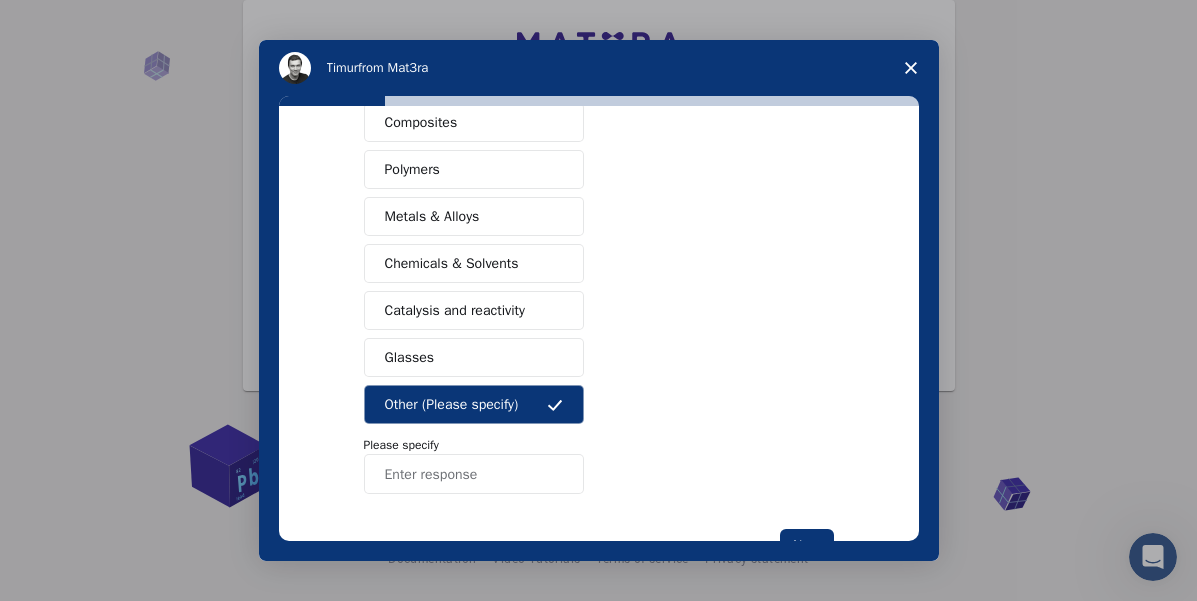 click at bounding box center (474, 474) 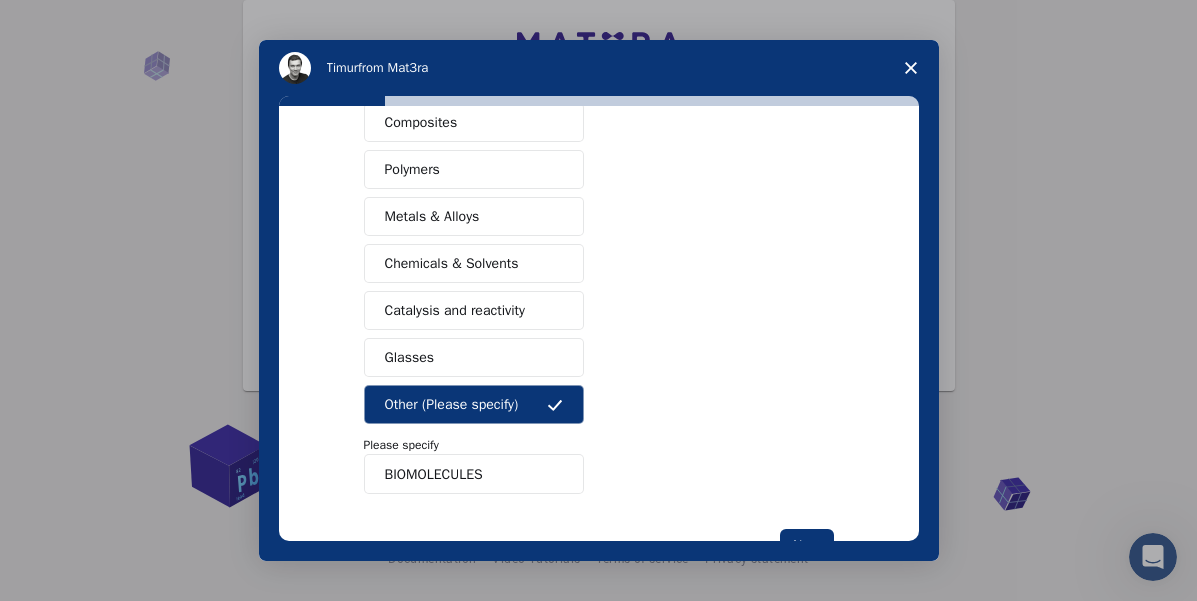 scroll, scrollTop: 434, scrollLeft: 0, axis: vertical 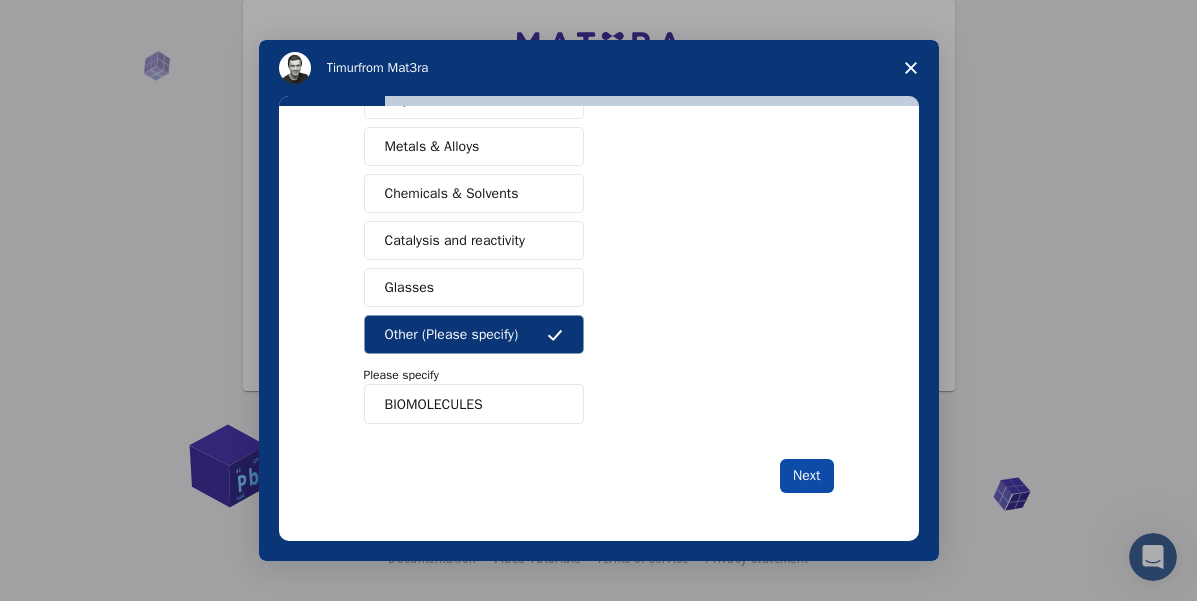 type on "BIOMOLECULES" 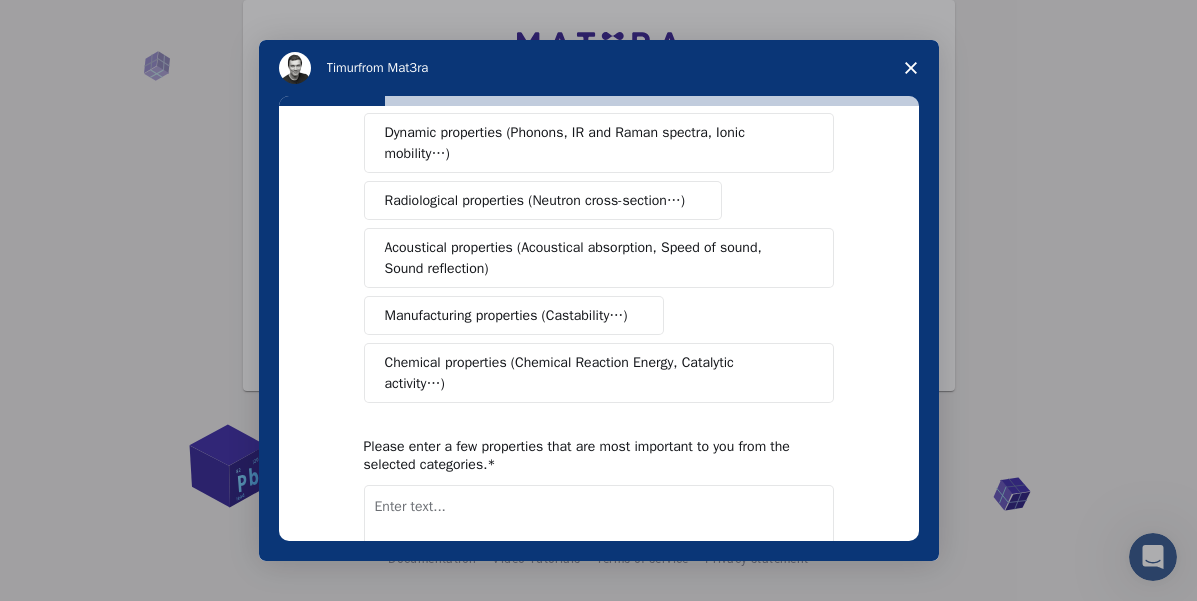 scroll, scrollTop: 348, scrollLeft: 0, axis: vertical 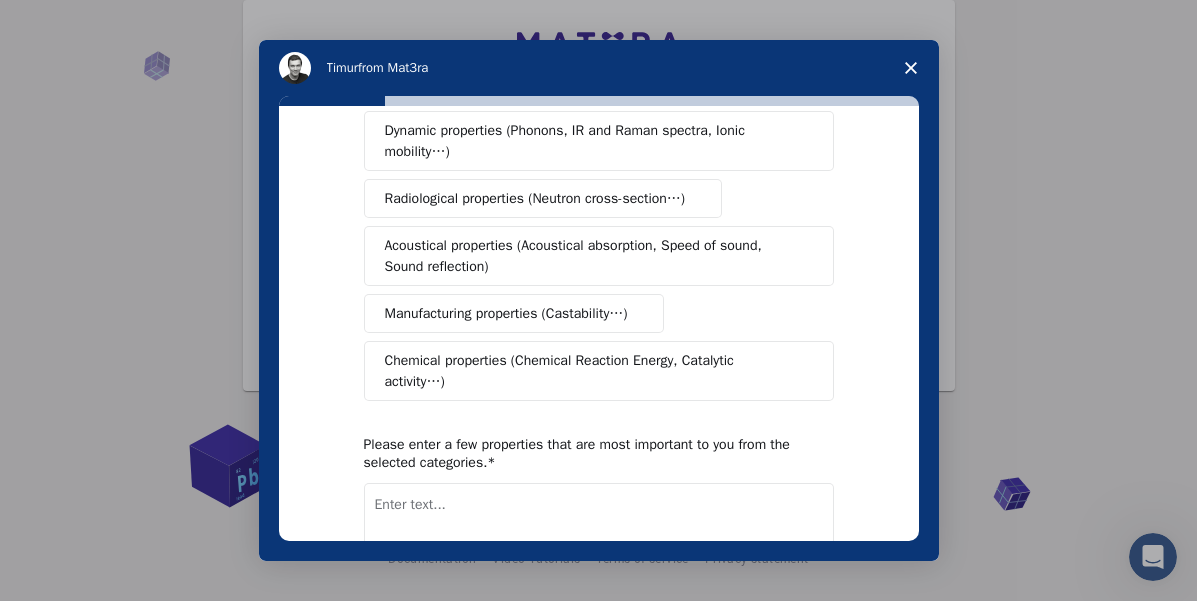click on "Chemical properties (Chemical Reaction Energy, Catalytic activity…)" at bounding box center (591, 371) 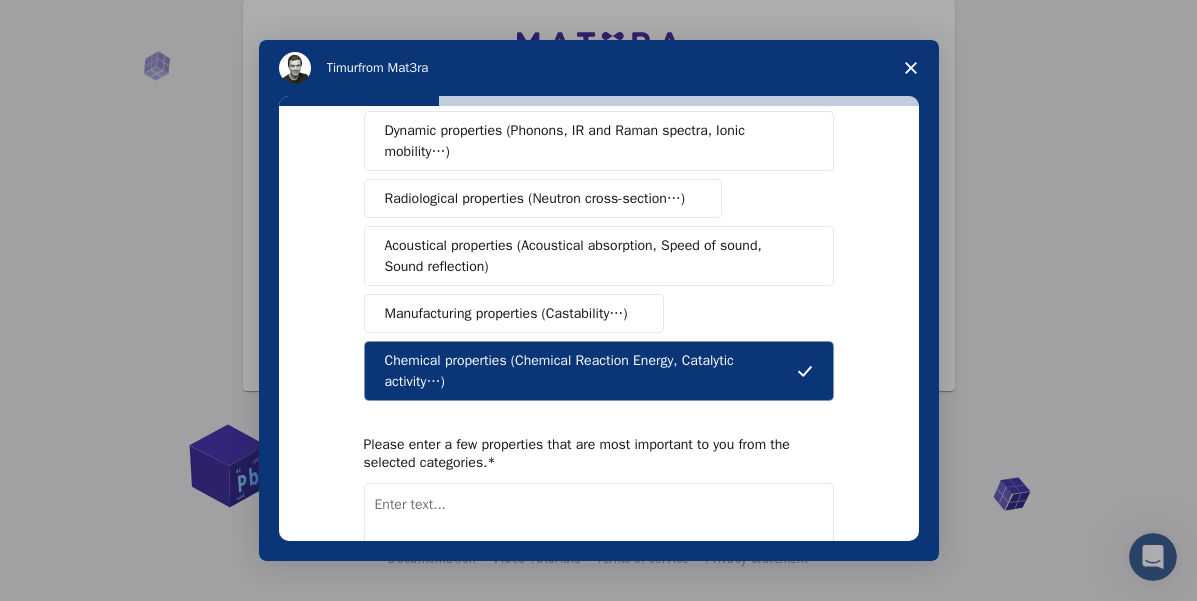 scroll, scrollTop: 489, scrollLeft: 0, axis: vertical 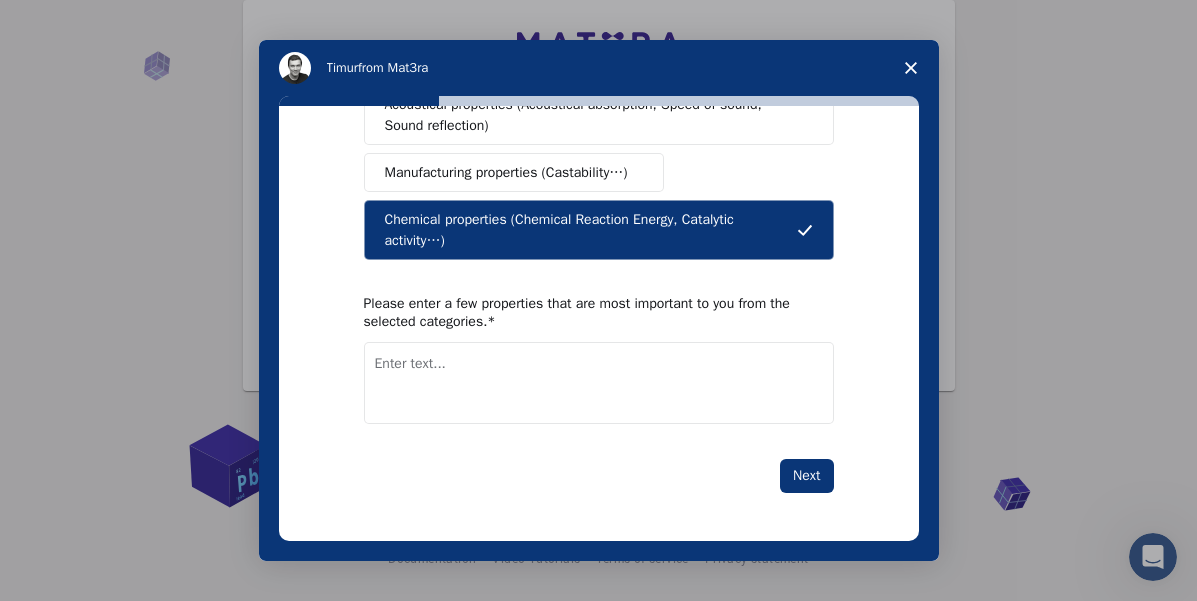 click at bounding box center [599, 383] 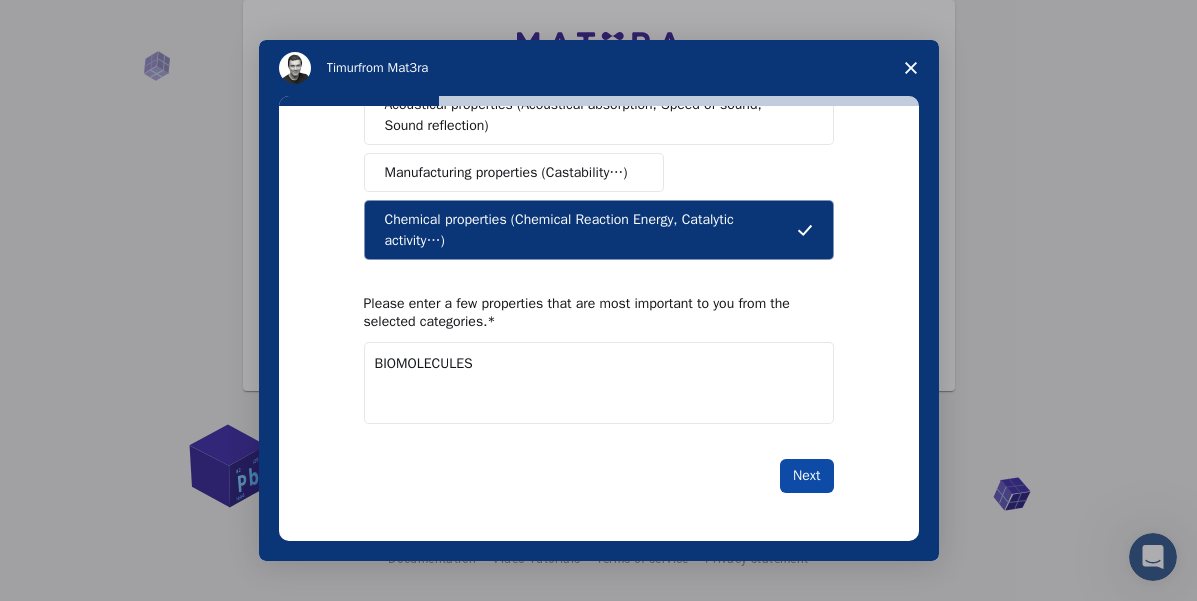 type on "BIOMOLECULES" 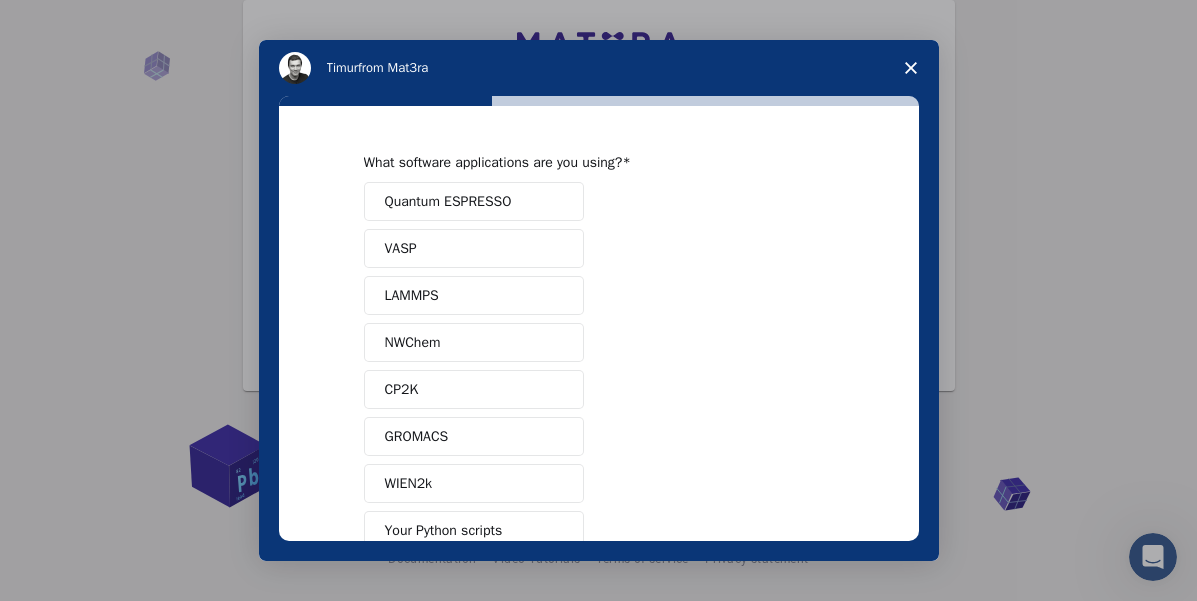 scroll, scrollTop: 220, scrollLeft: 0, axis: vertical 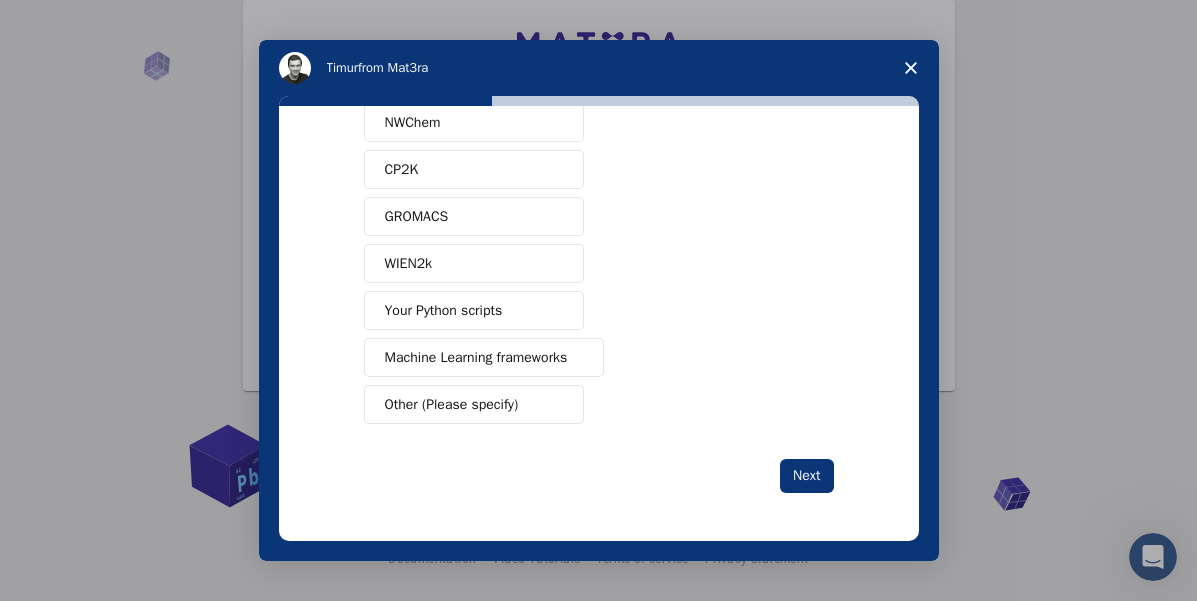 click on "GROMACS" at bounding box center [474, 216] 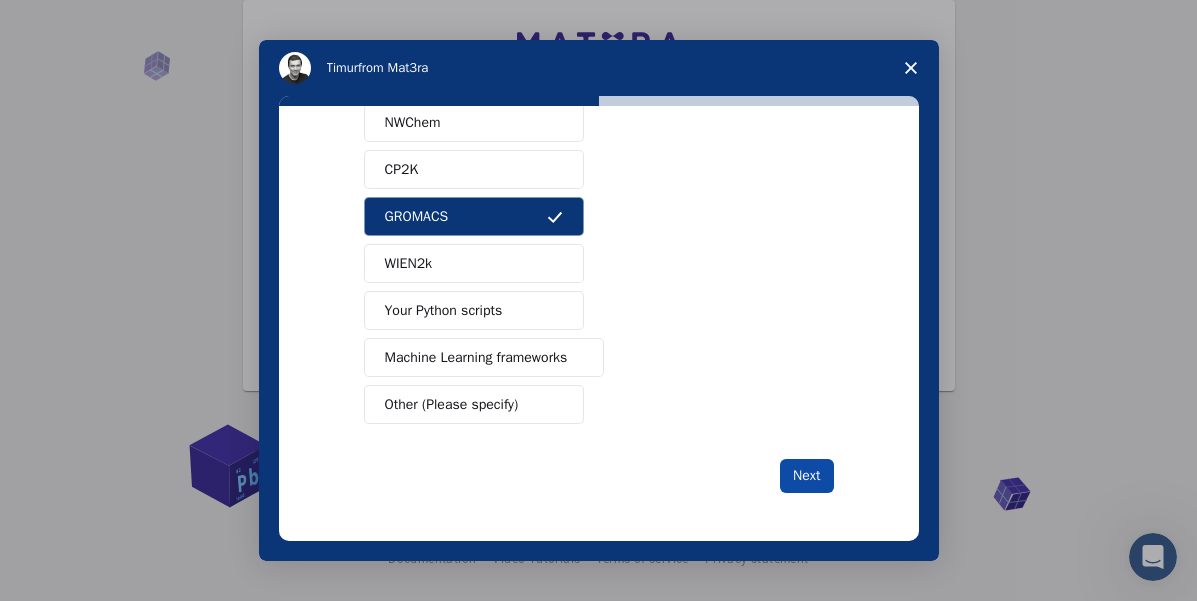 click on "Next" at bounding box center (806, 476) 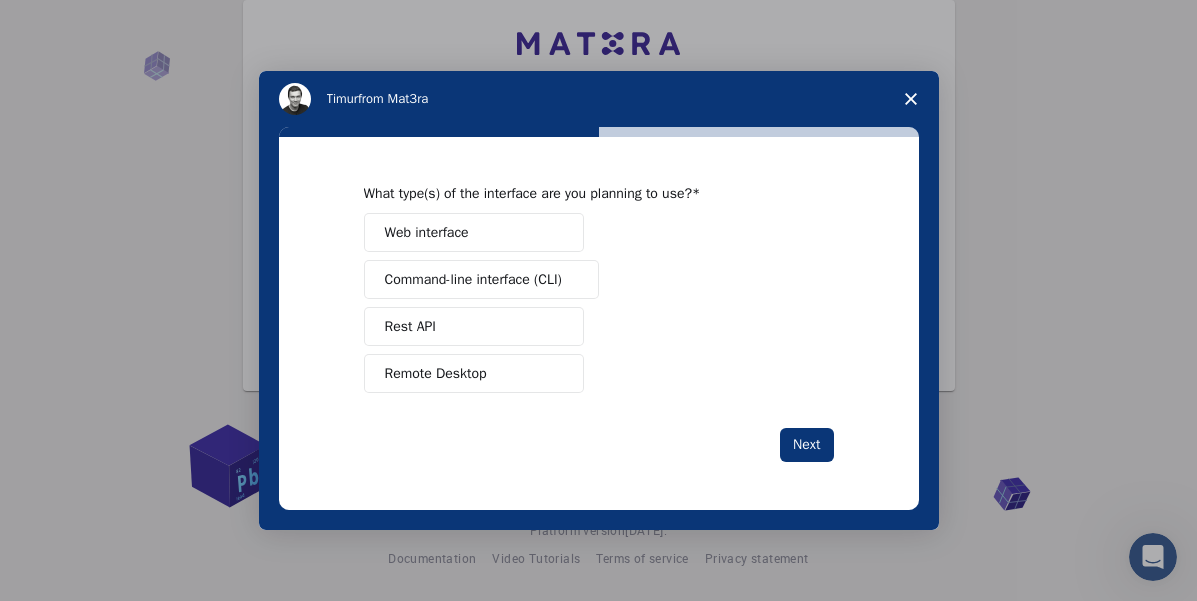 click on "Web interface" at bounding box center (474, 232) 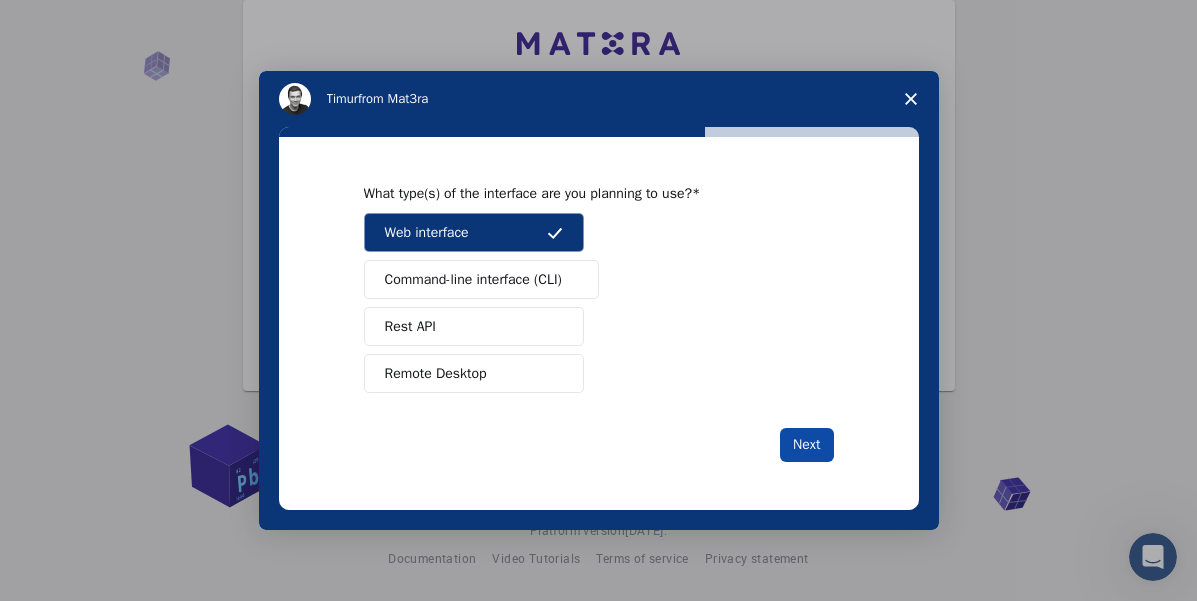 click on "Next" at bounding box center [806, 445] 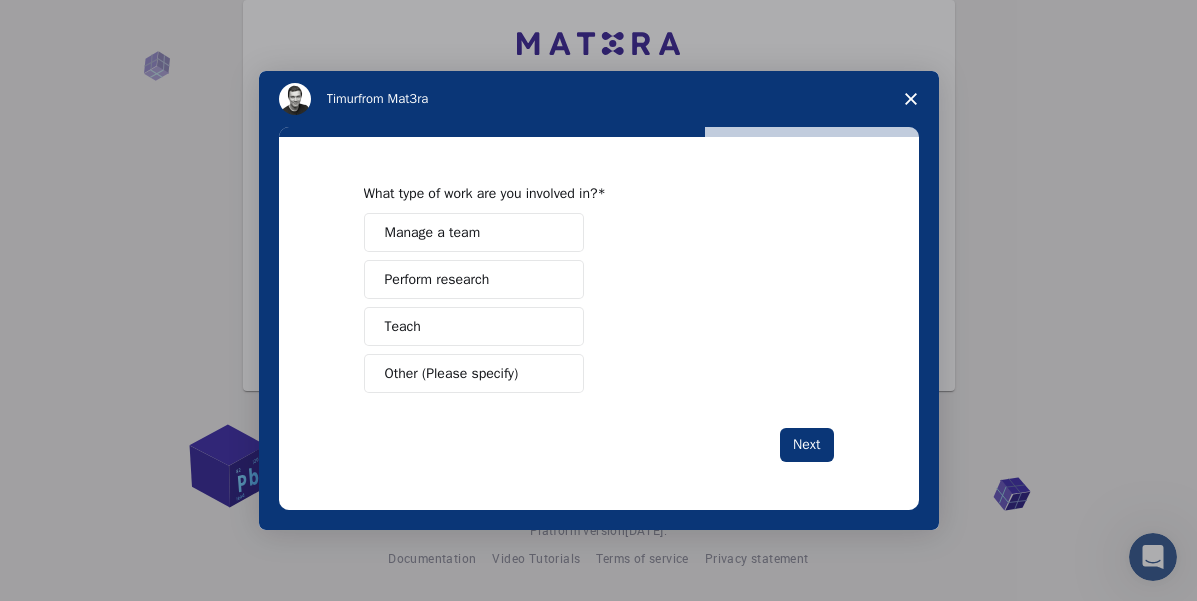 click on "Manage a team" at bounding box center [474, 232] 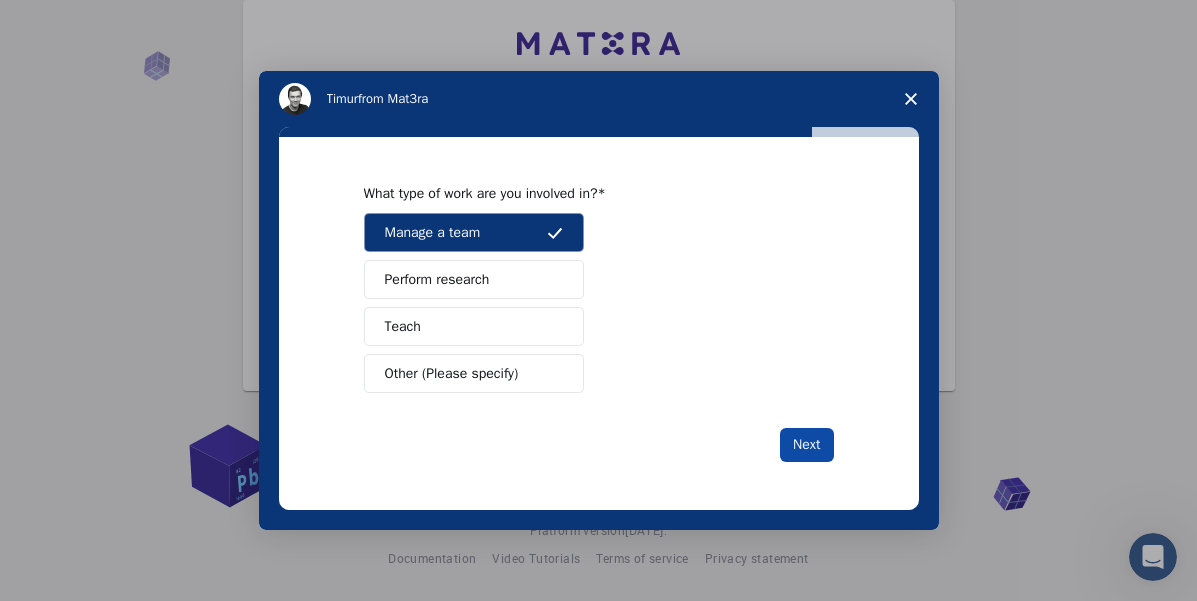 click on "Next" at bounding box center (806, 445) 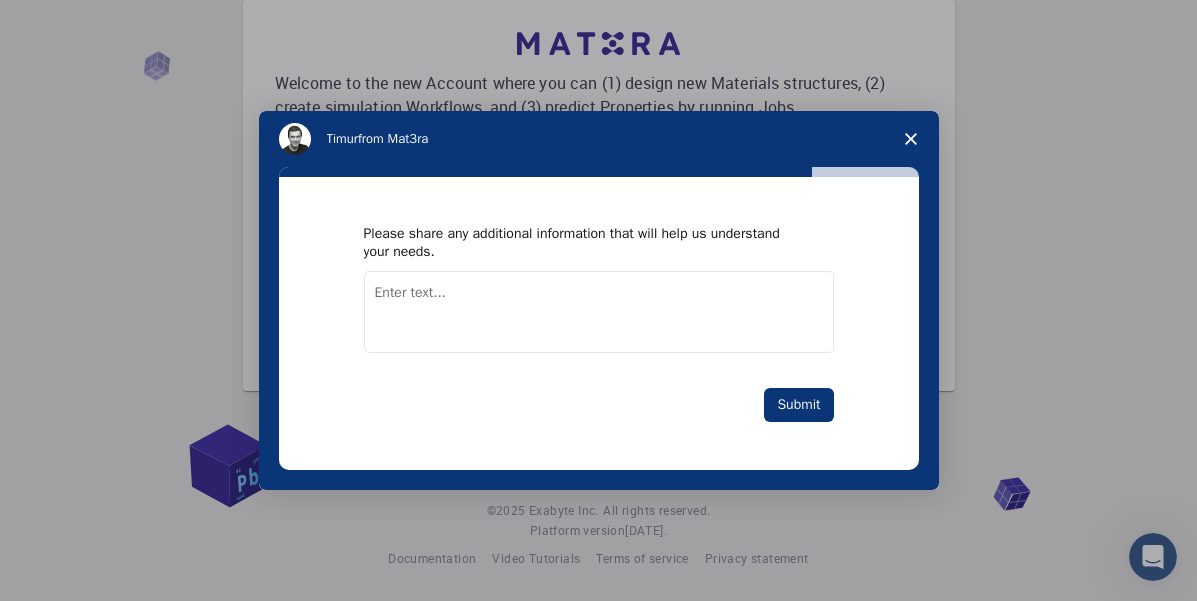 click at bounding box center [911, 139] 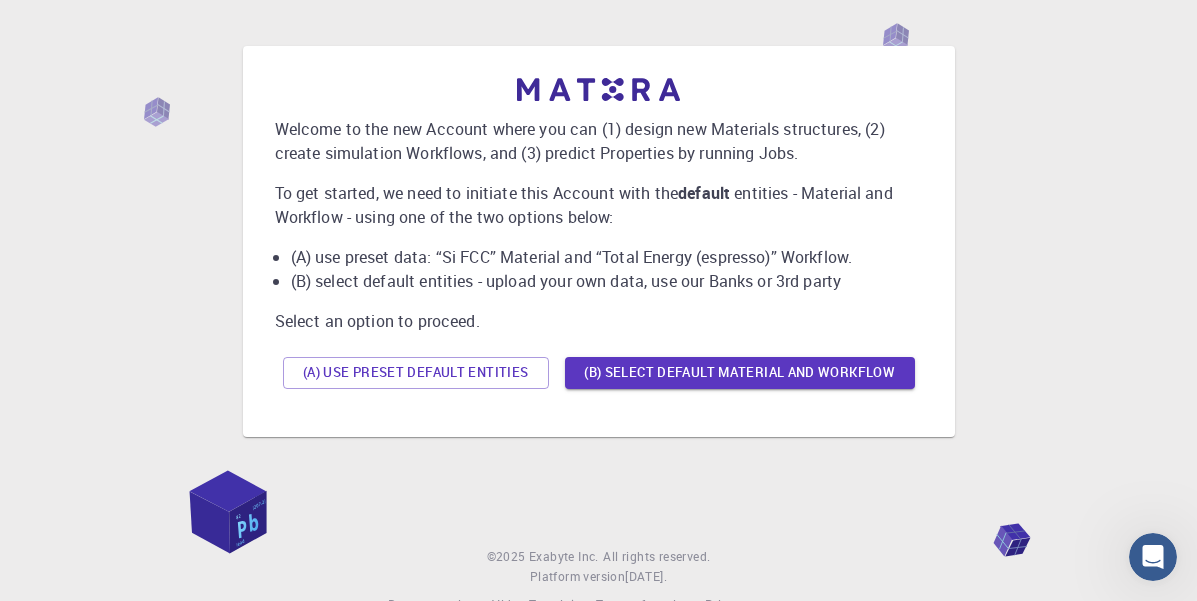 scroll, scrollTop: 67, scrollLeft: 0, axis: vertical 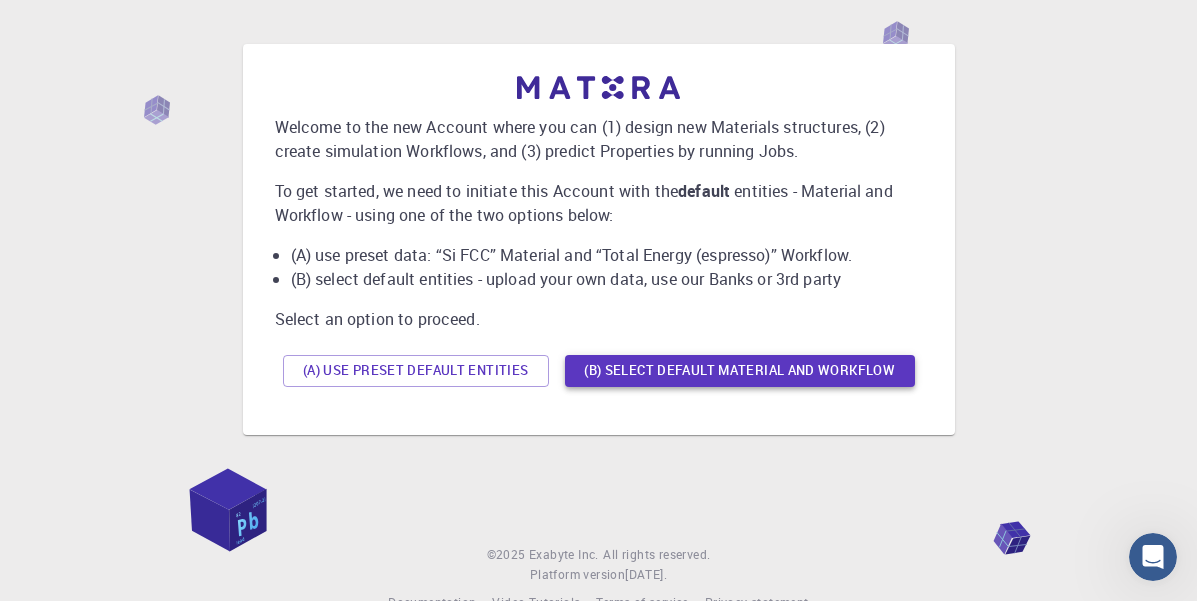 click on "(B) Select default material and workflow" at bounding box center [740, 371] 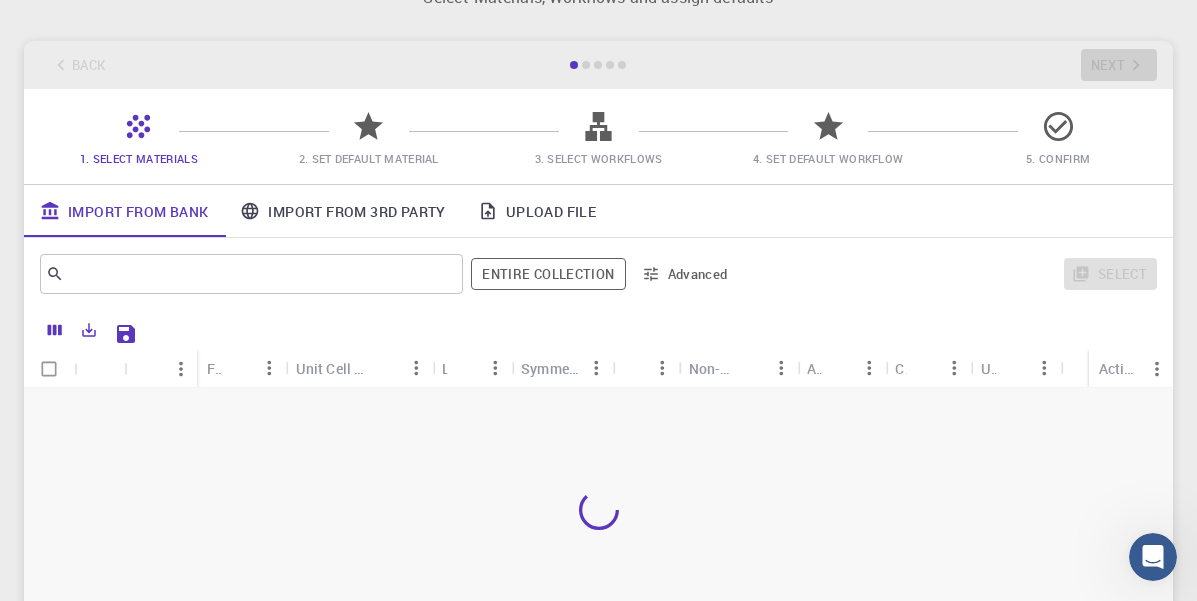 scroll, scrollTop: 119, scrollLeft: 0, axis: vertical 